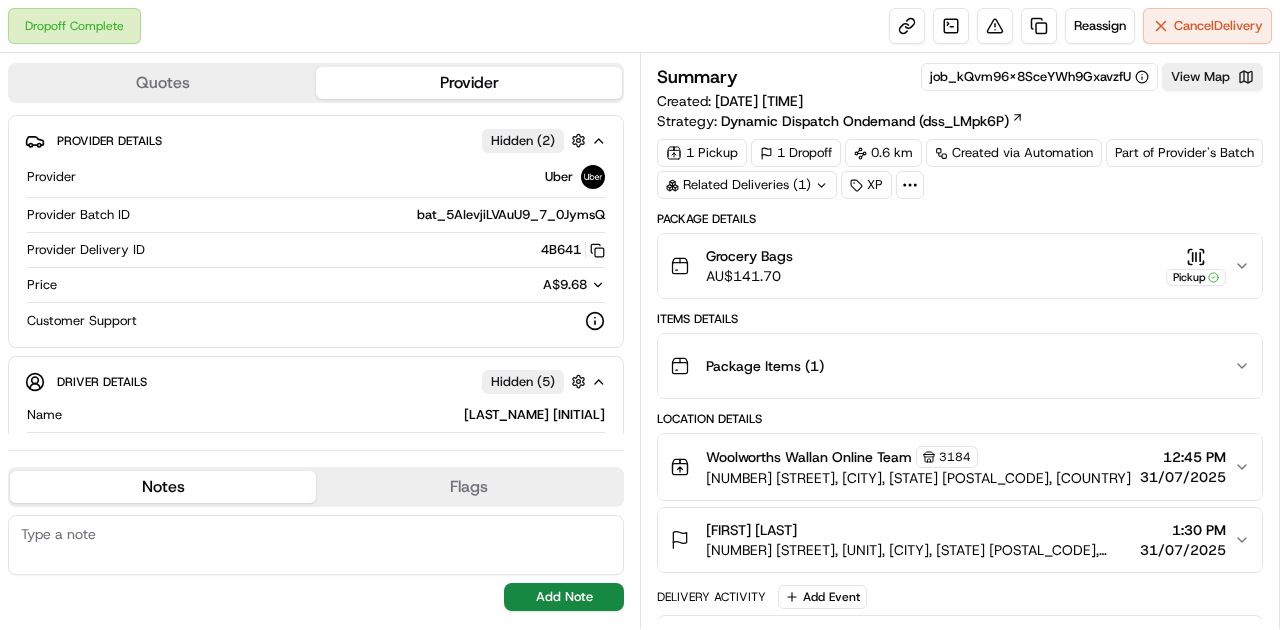 scroll, scrollTop: 0, scrollLeft: 0, axis: both 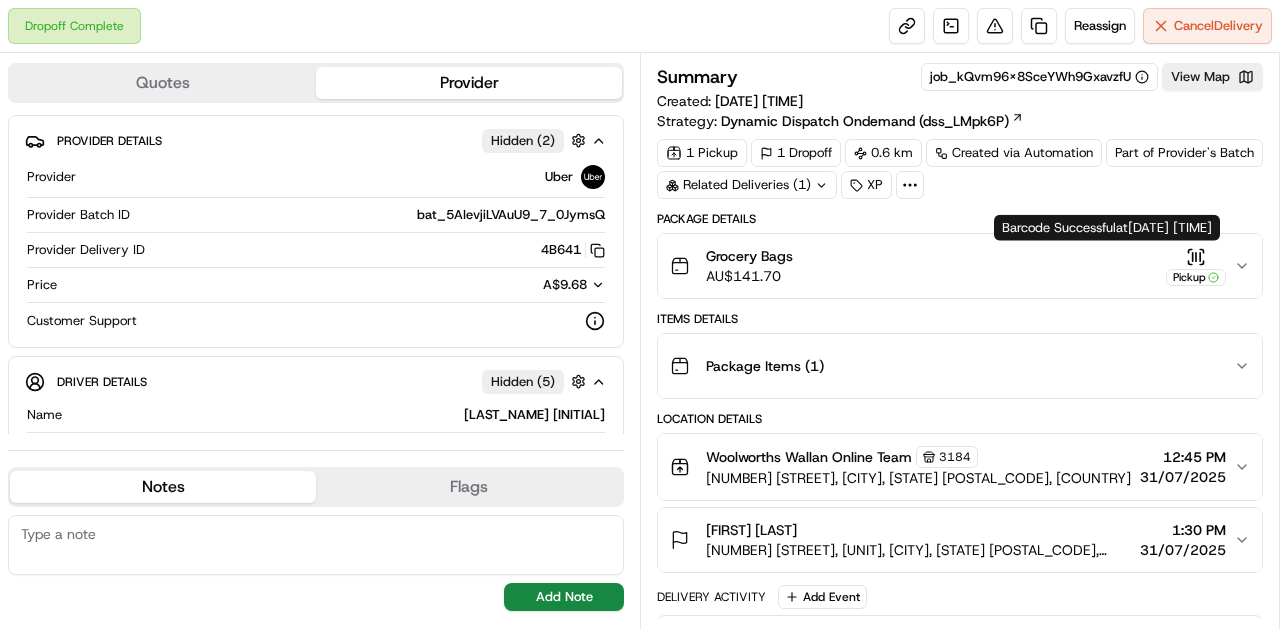 click 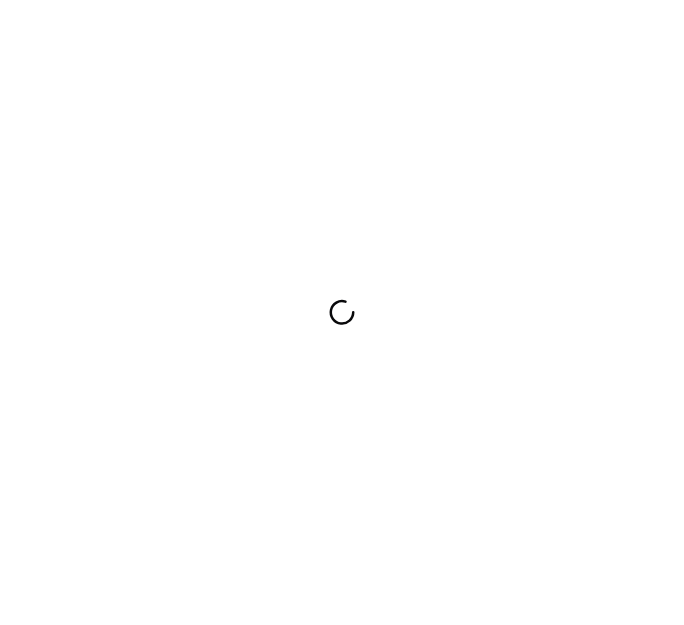 scroll, scrollTop: 0, scrollLeft: 0, axis: both 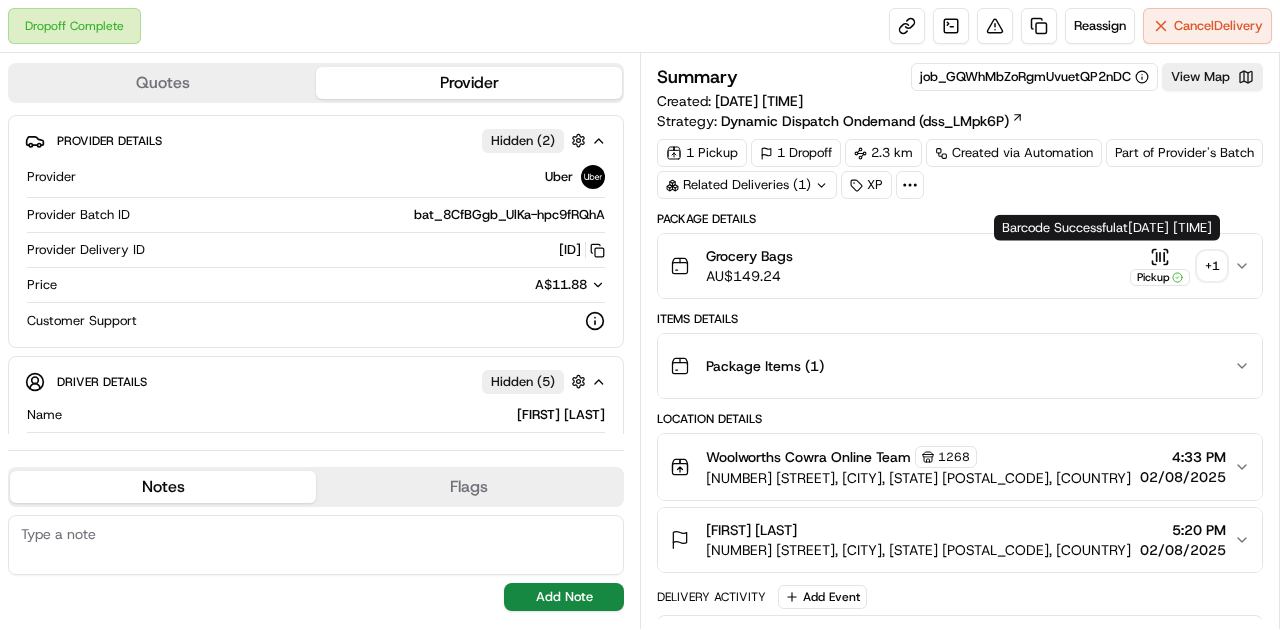 click 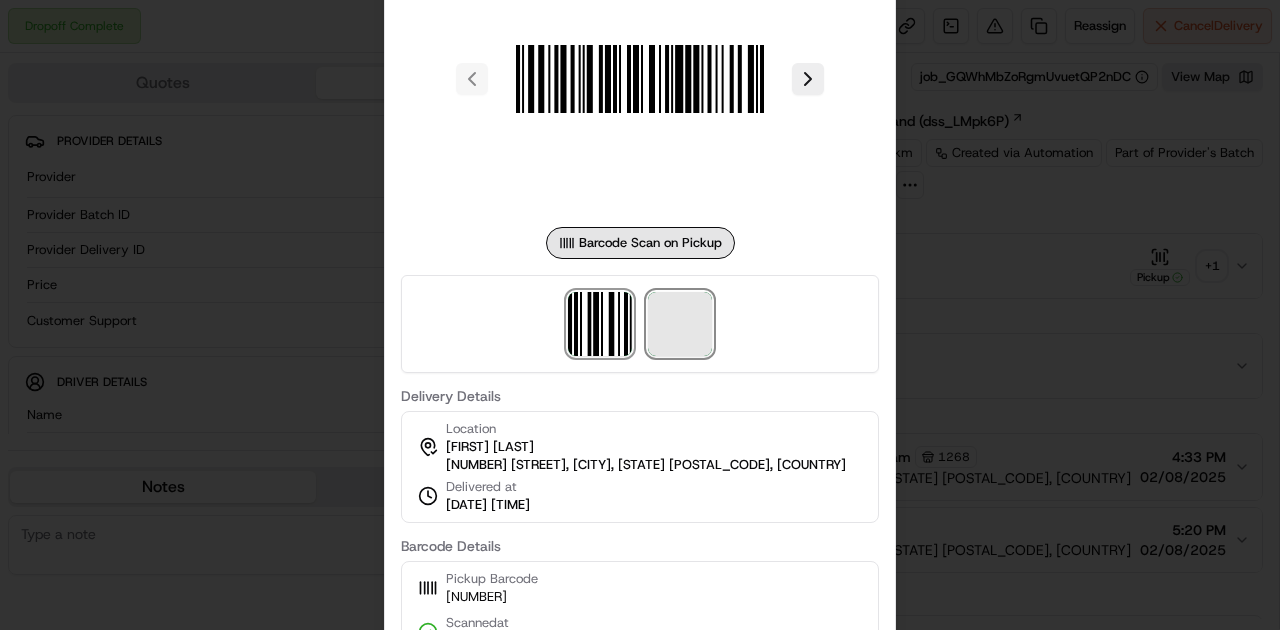 click at bounding box center [680, 324] 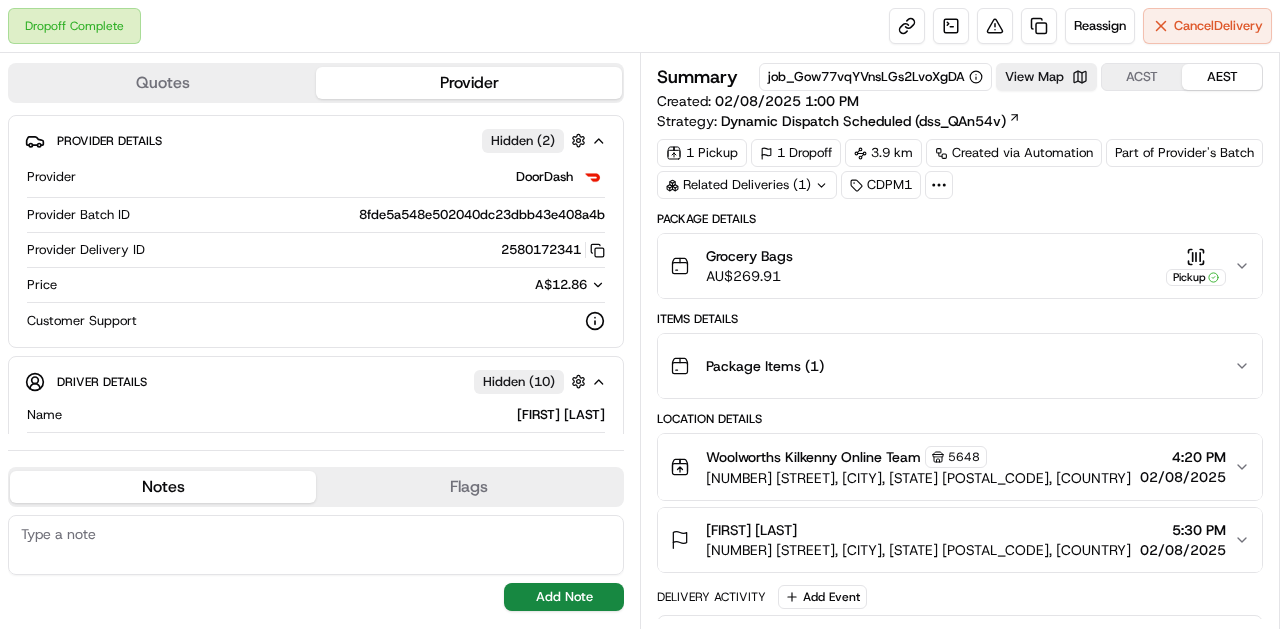 scroll, scrollTop: 0, scrollLeft: 0, axis: both 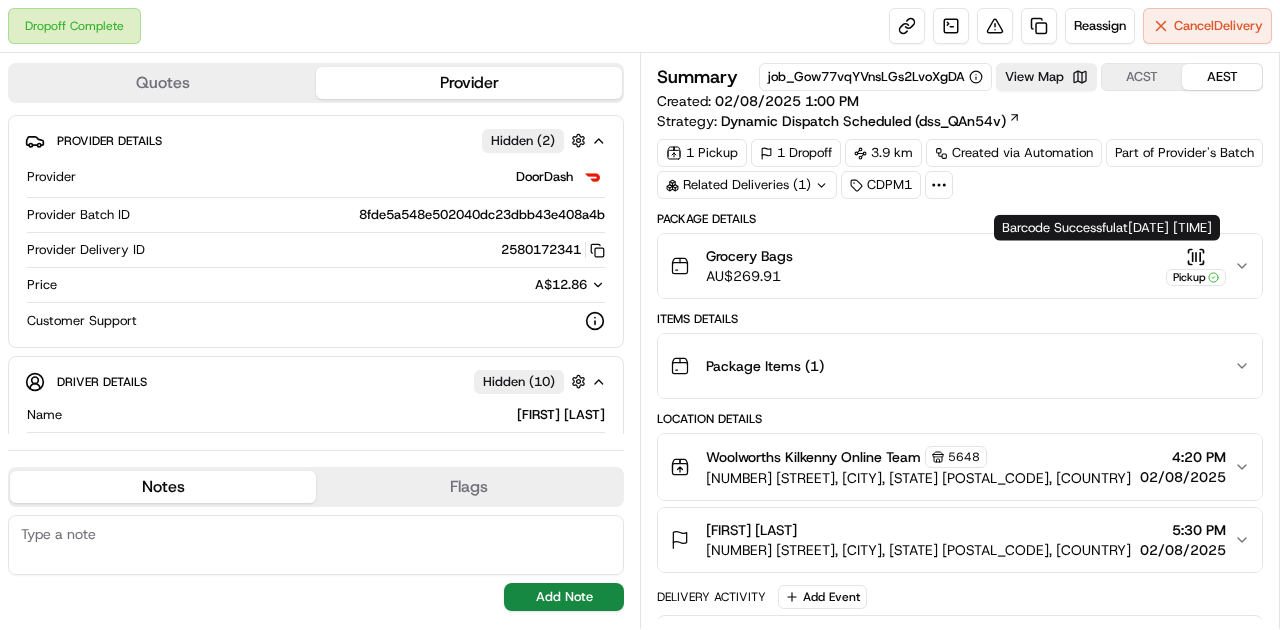 click 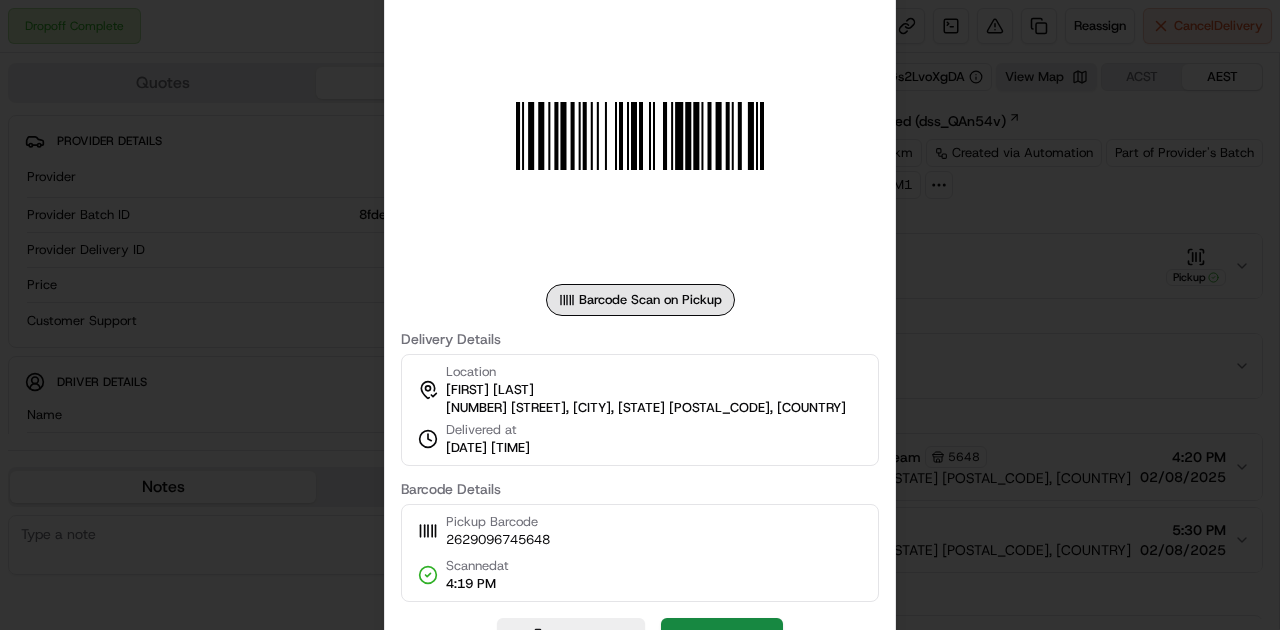 drag, startPoint x: 999, startPoint y: 156, endPoint x: 970, endPoint y: 140, distance: 33.12099 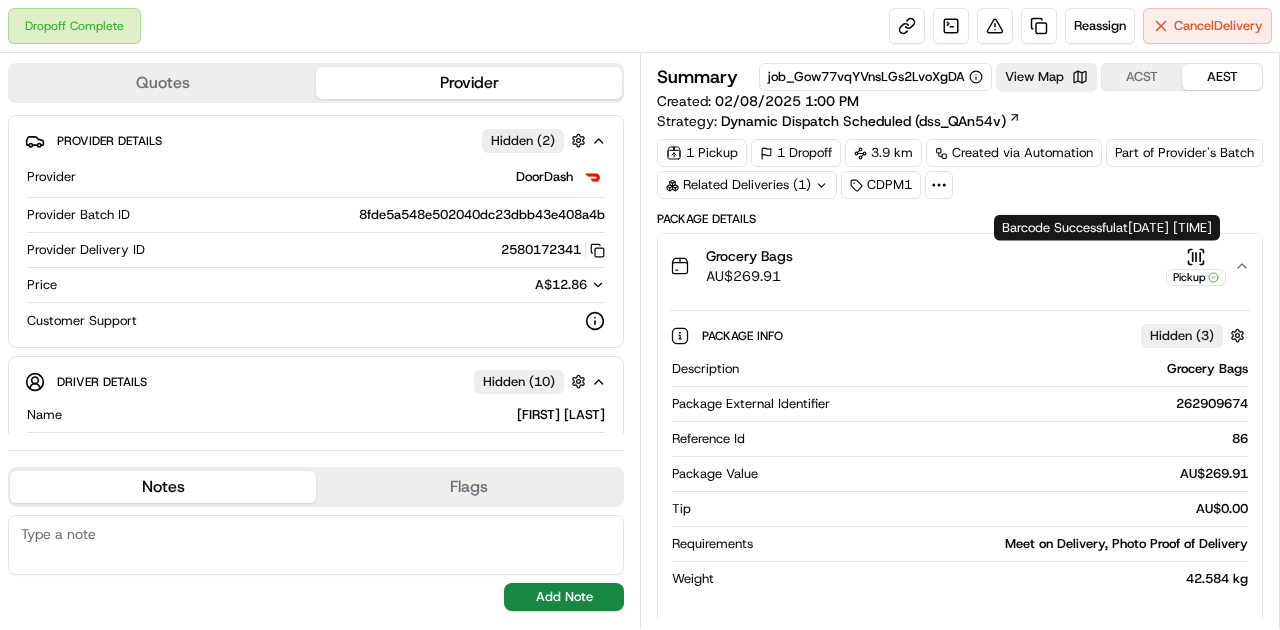 click 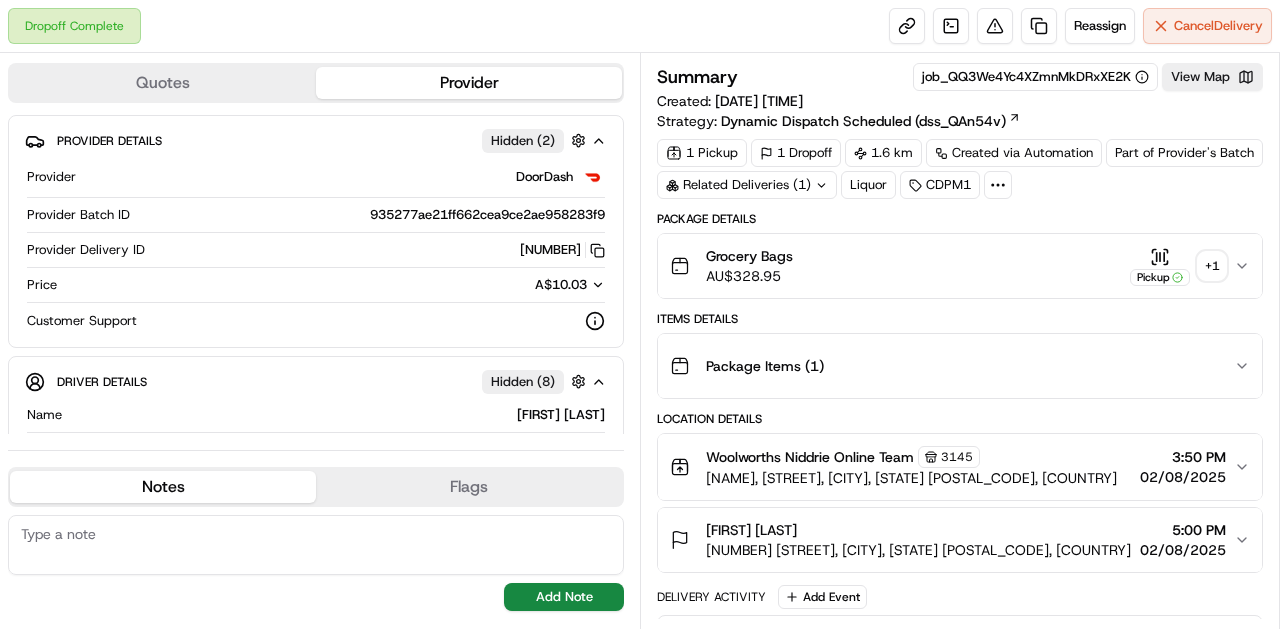 scroll, scrollTop: 0, scrollLeft: 0, axis: both 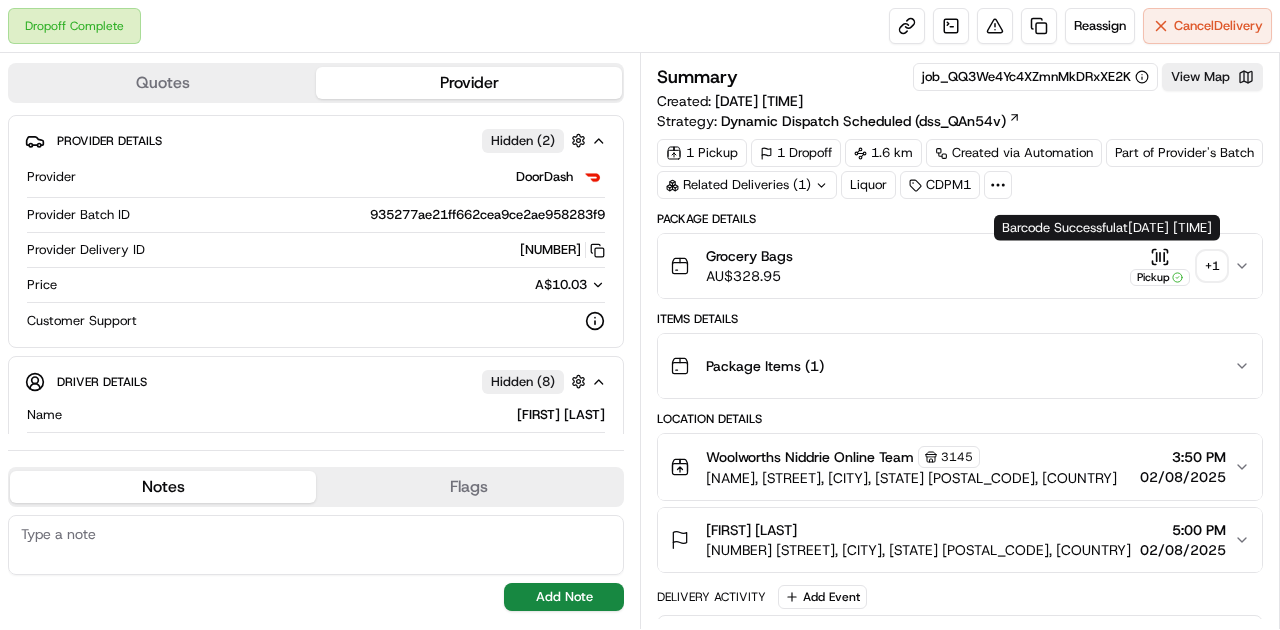 click 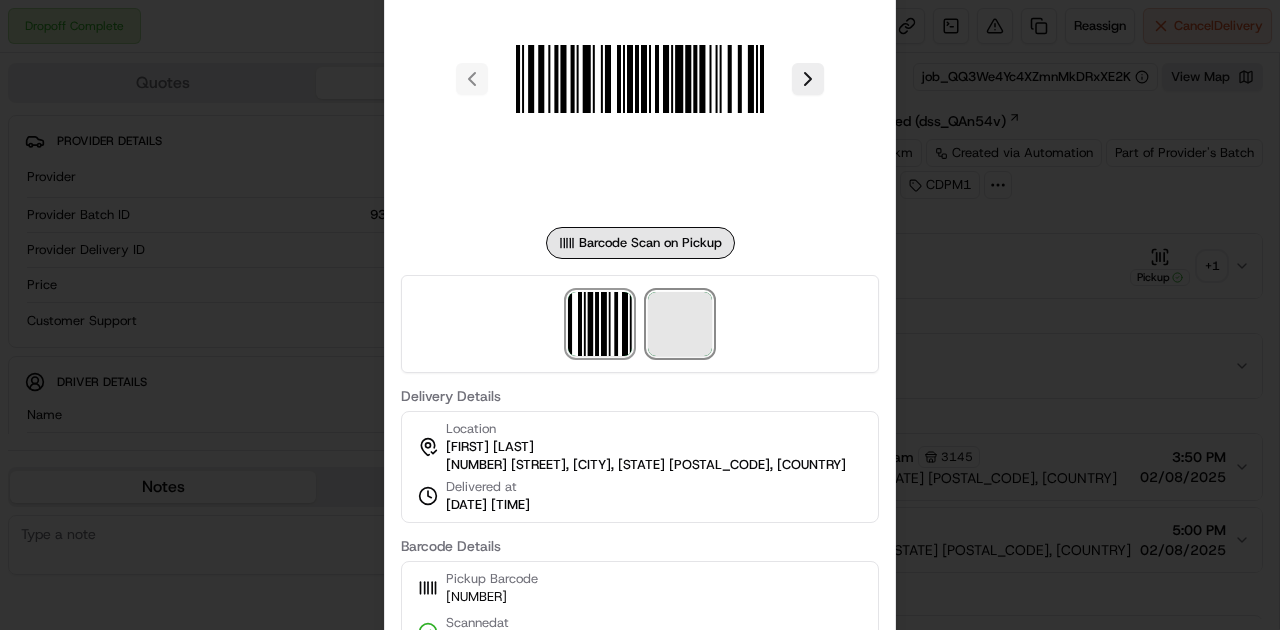click at bounding box center (680, 324) 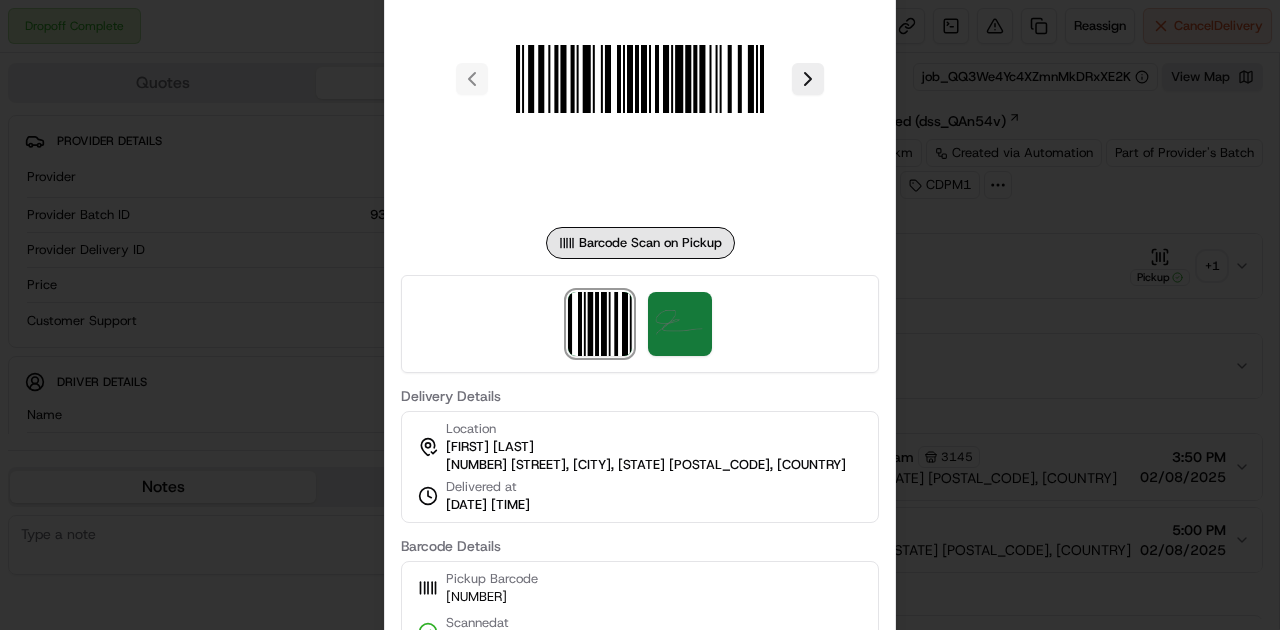 click at bounding box center (640, 315) 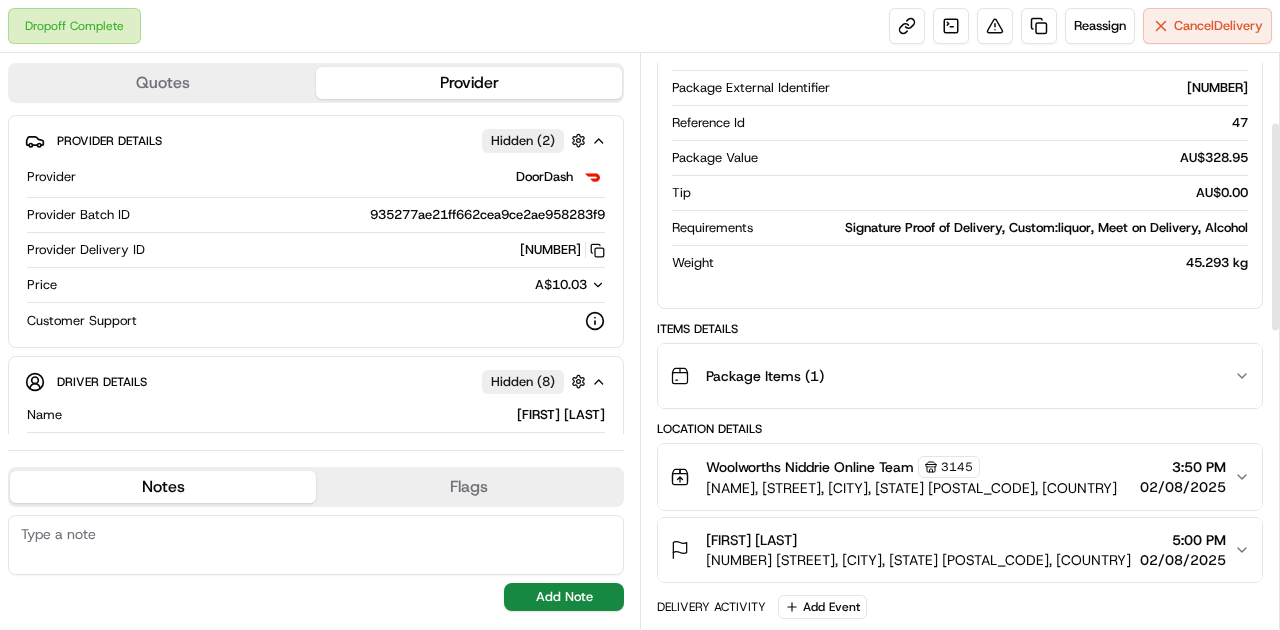 scroll, scrollTop: 188, scrollLeft: 0, axis: vertical 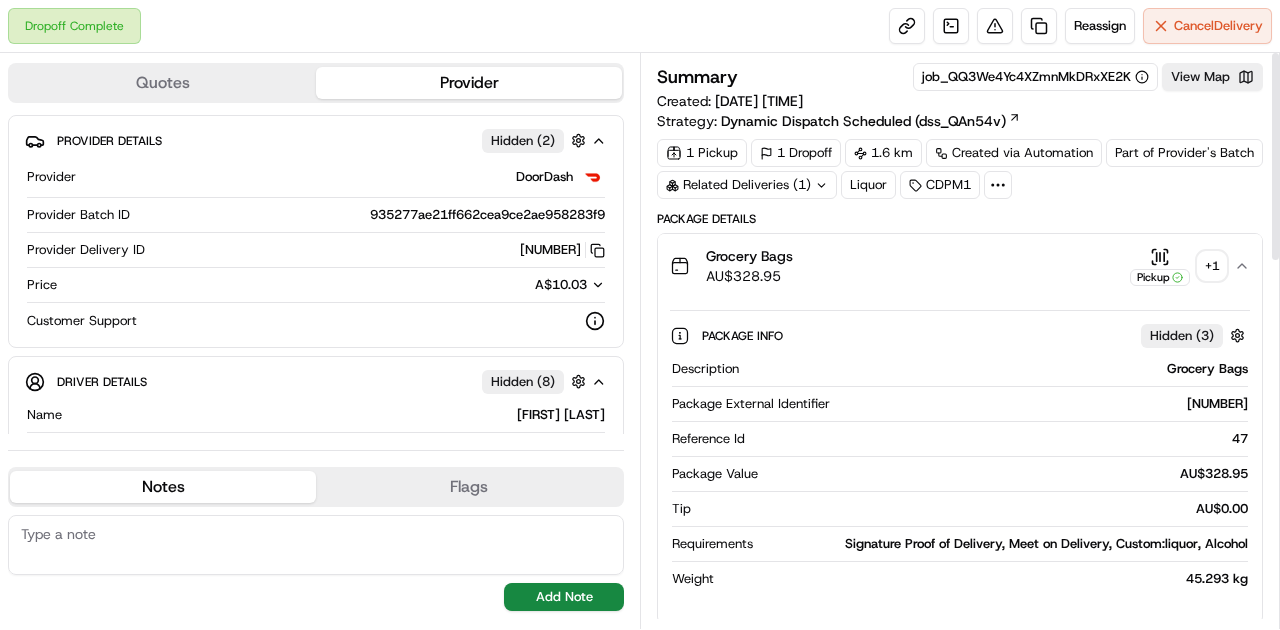 click on "Related Deliveries   (1)" at bounding box center (747, 185) 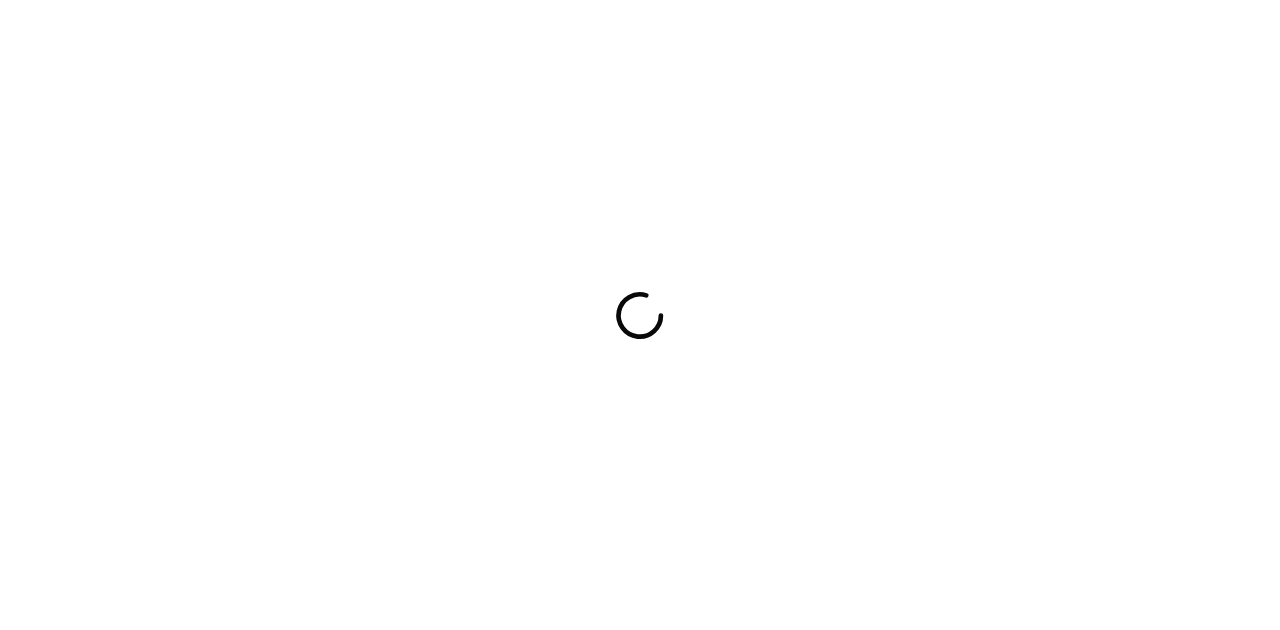 scroll, scrollTop: 0, scrollLeft: 0, axis: both 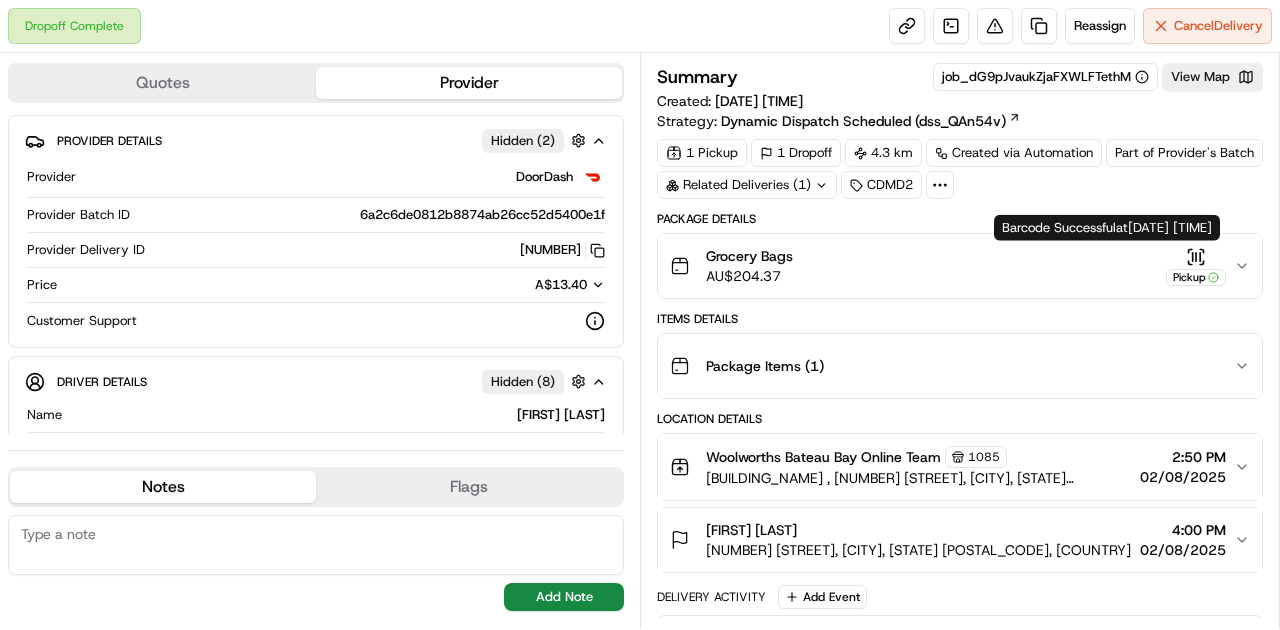 click 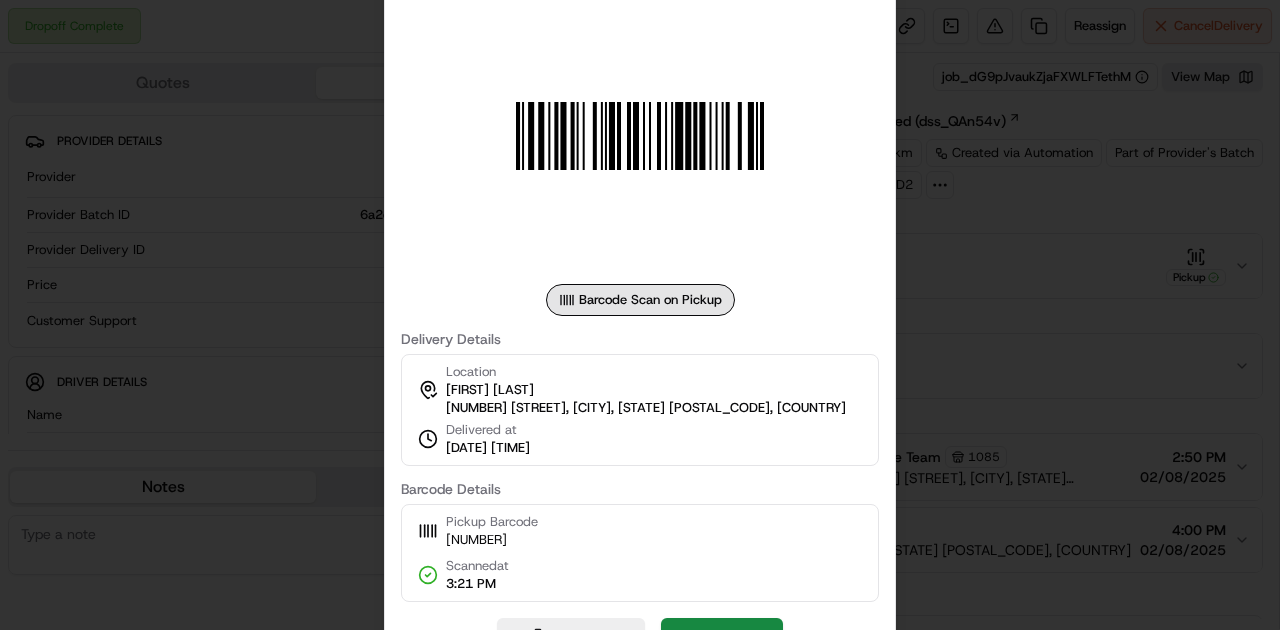 click at bounding box center [640, 315] 